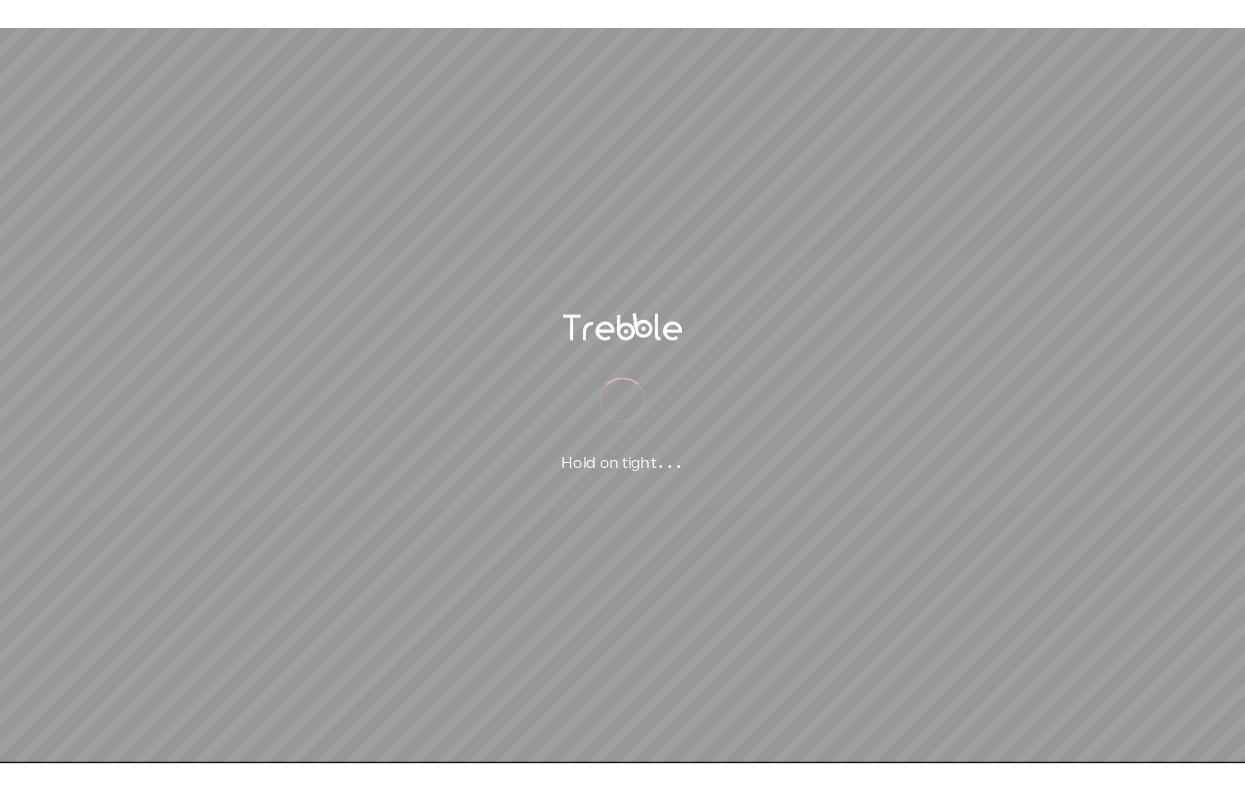 scroll, scrollTop: 0, scrollLeft: 0, axis: both 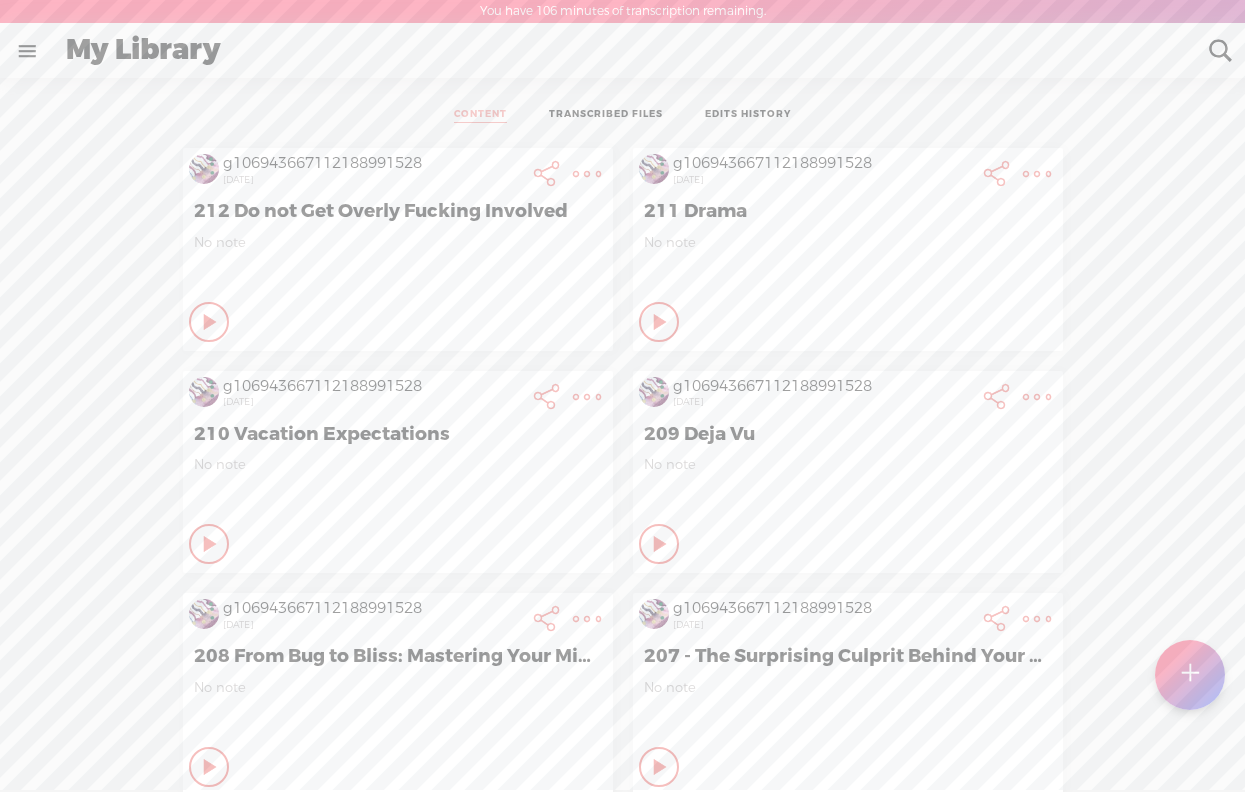 click at bounding box center [1190, 675] 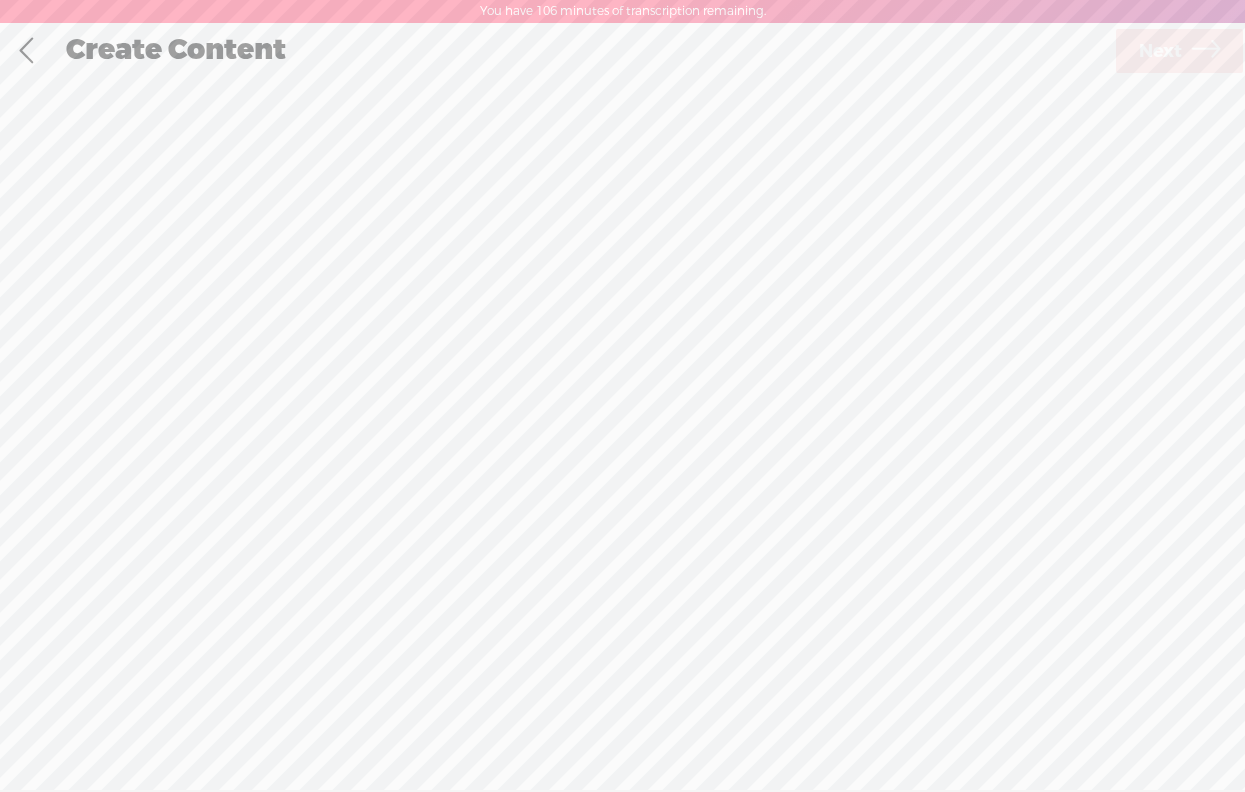 scroll, scrollTop: 1, scrollLeft: 0, axis: vertical 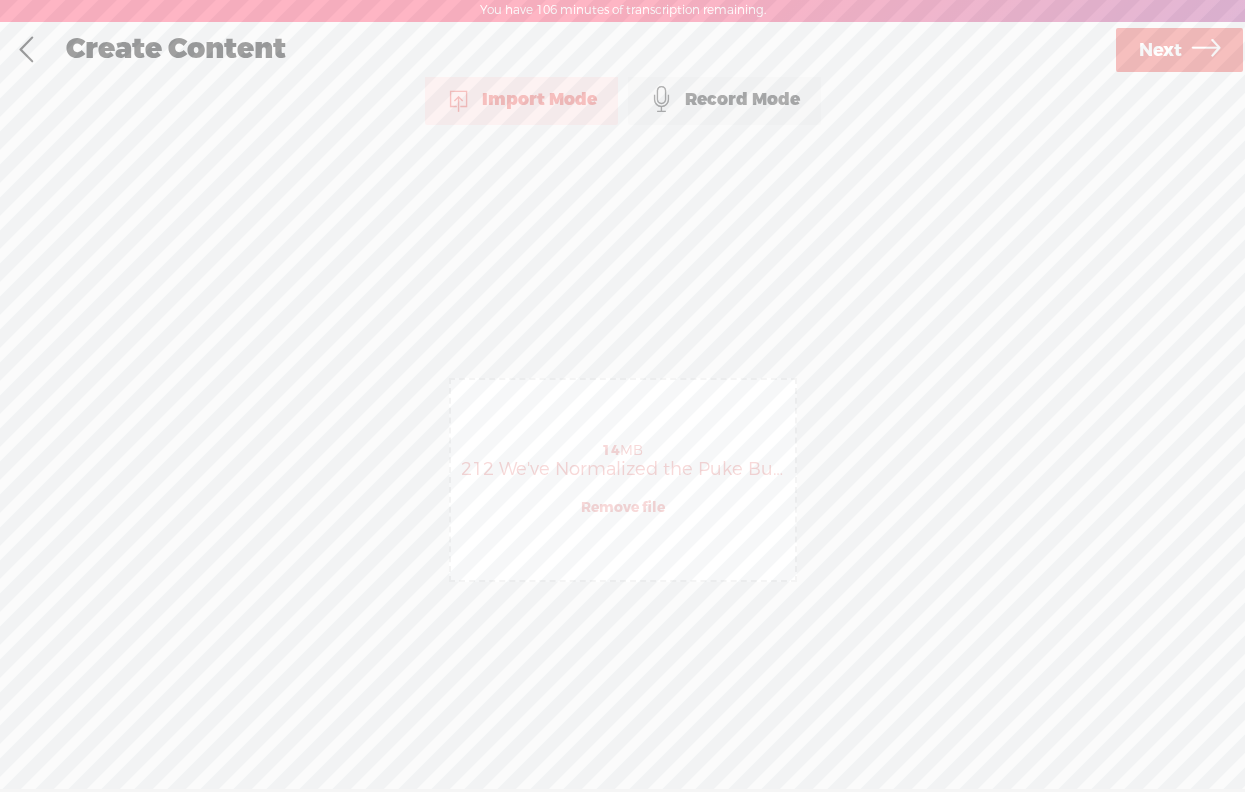 click on "Next" at bounding box center [1160, 50] 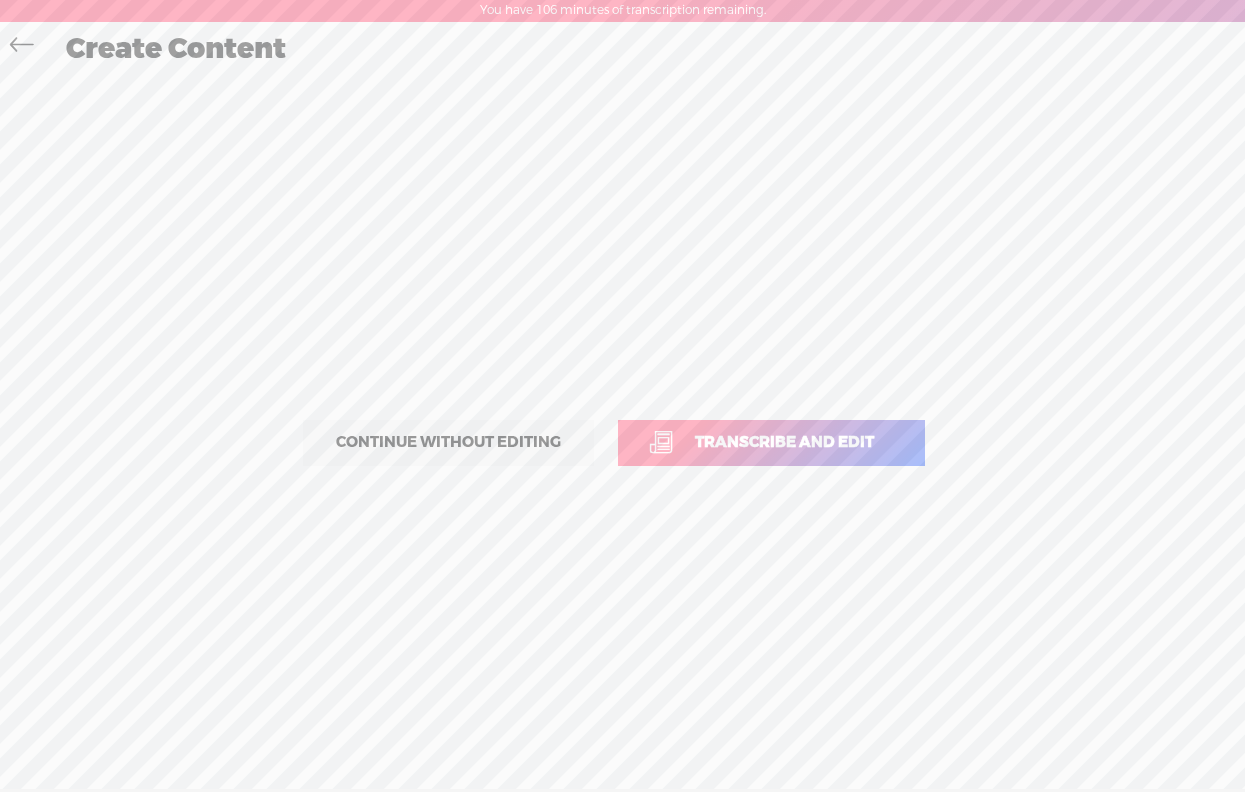click on "Transcribe and edit" at bounding box center [784, 442] 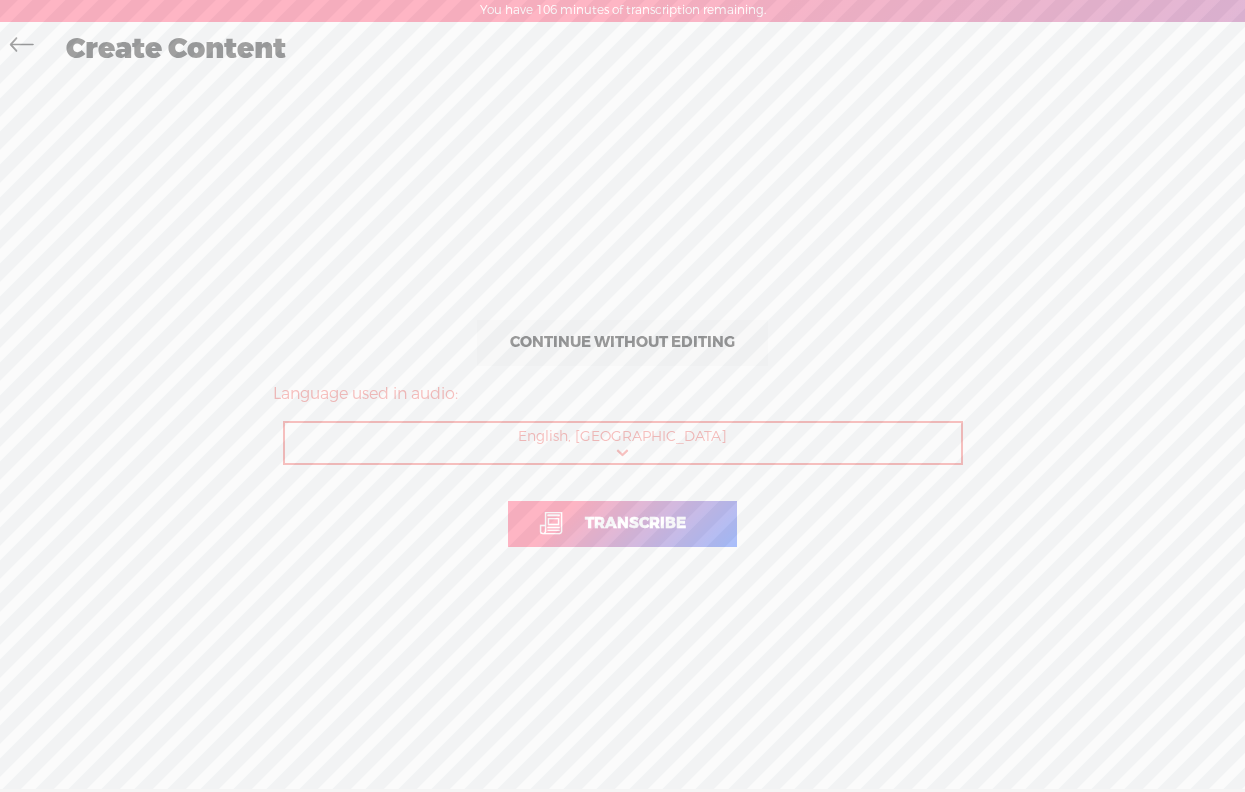 click on "Transcribe" at bounding box center (635, 523) 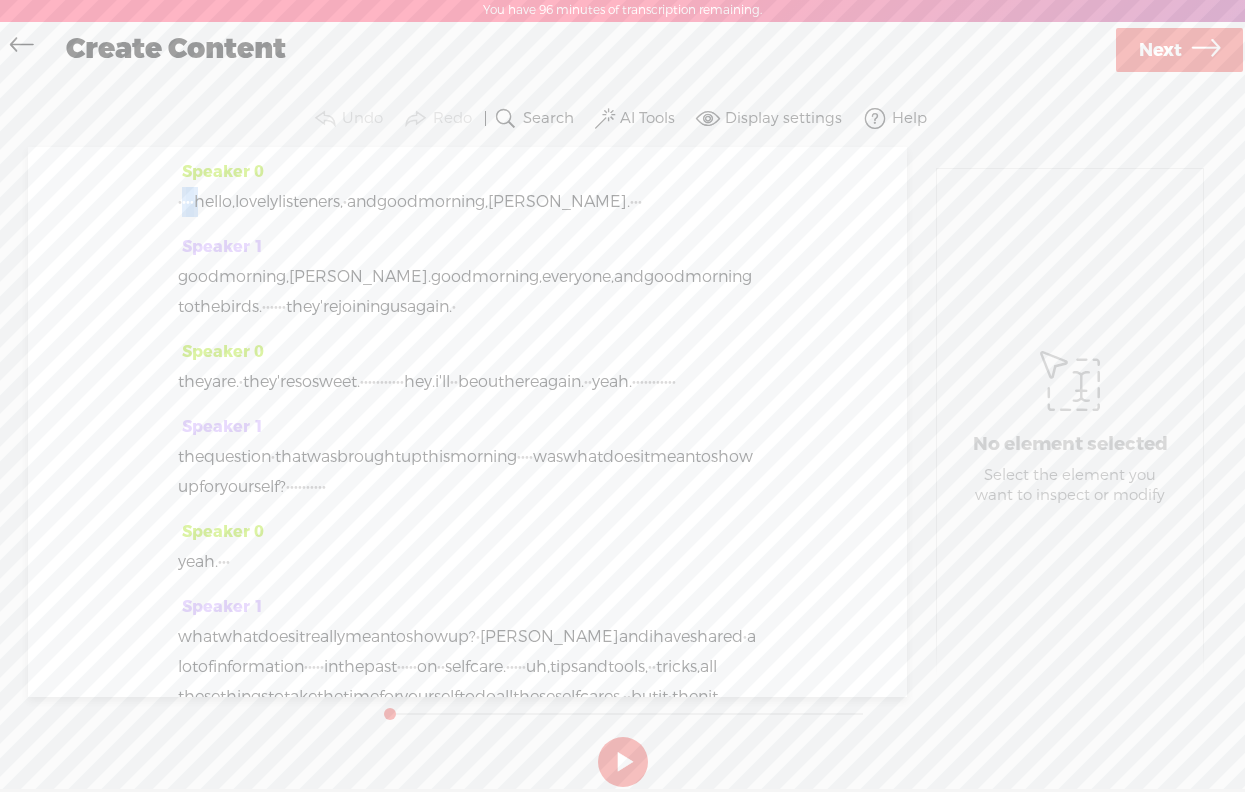 drag, startPoint x: 222, startPoint y: 203, endPoint x: 183, endPoint y: 203, distance: 39 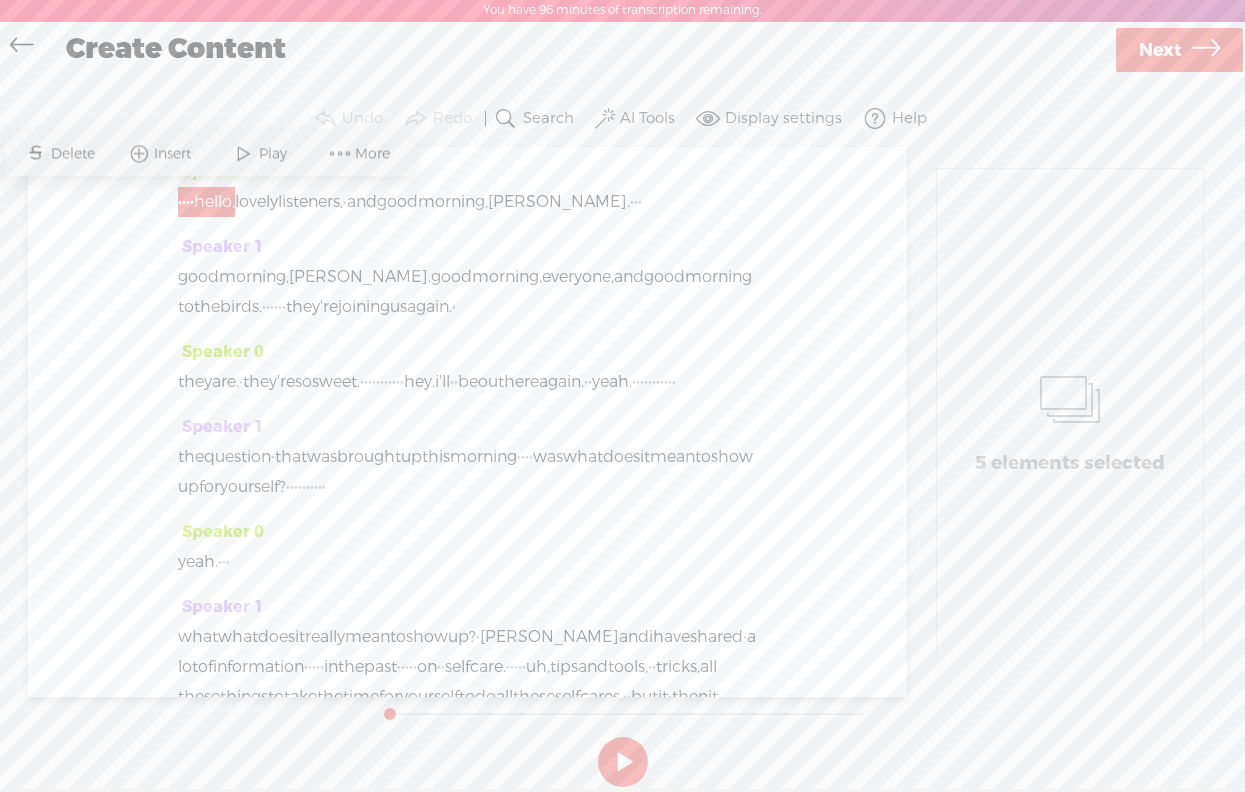 click on "·" at bounding box center [180, 202] 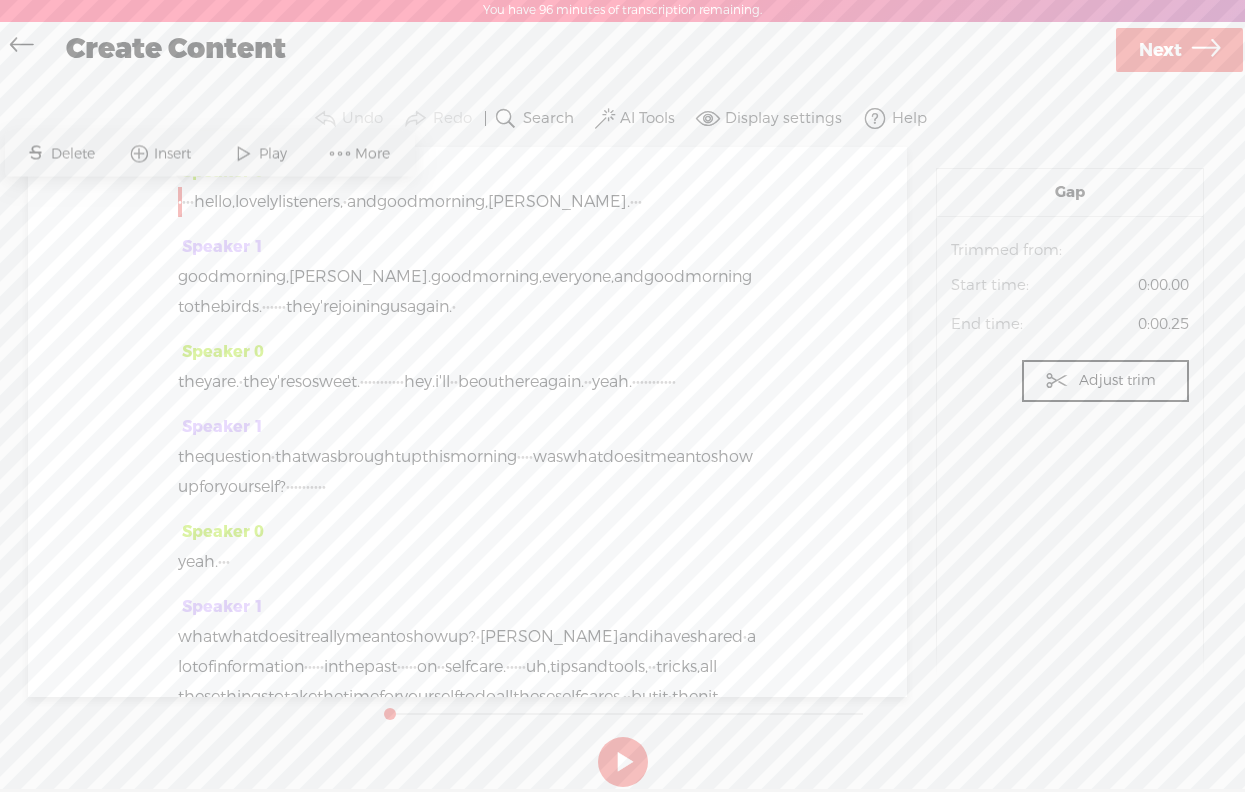 drag, startPoint x: 181, startPoint y: 202, endPoint x: 218, endPoint y: 201, distance: 37.01351 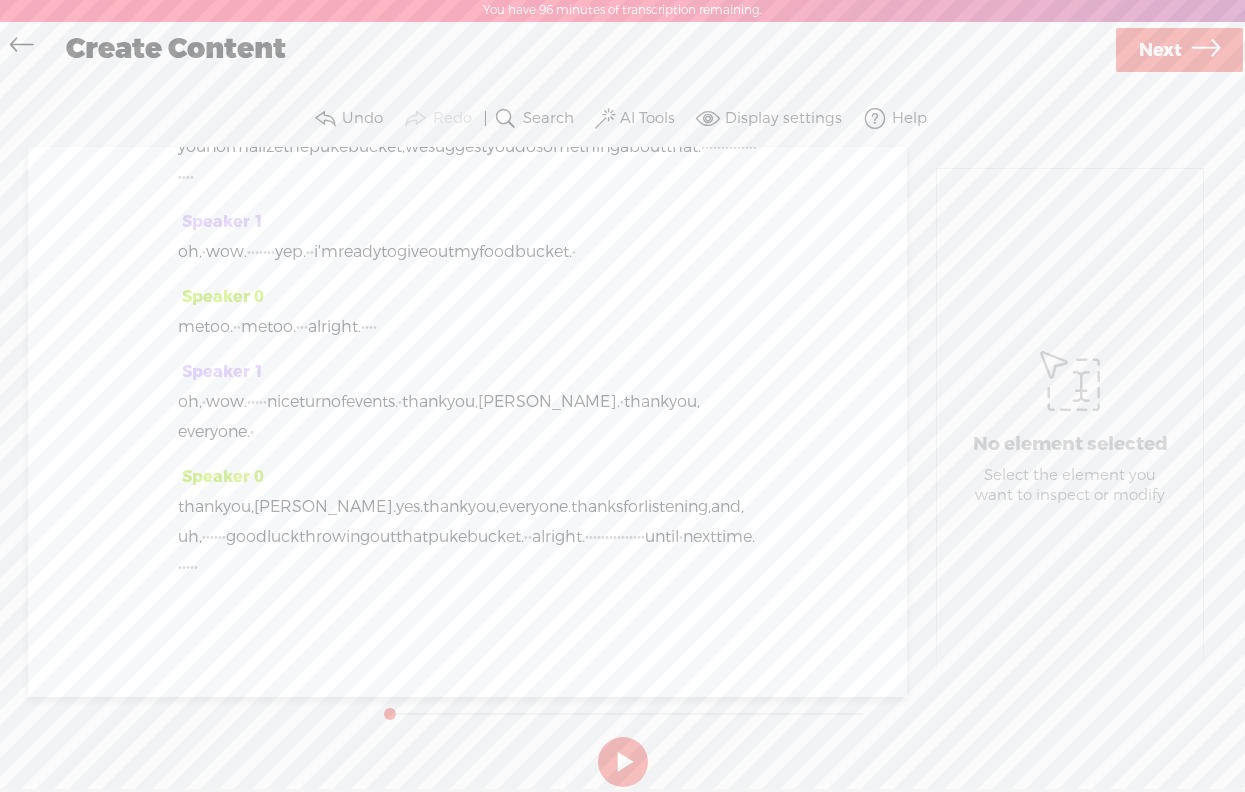 scroll, scrollTop: 6055, scrollLeft: 0, axis: vertical 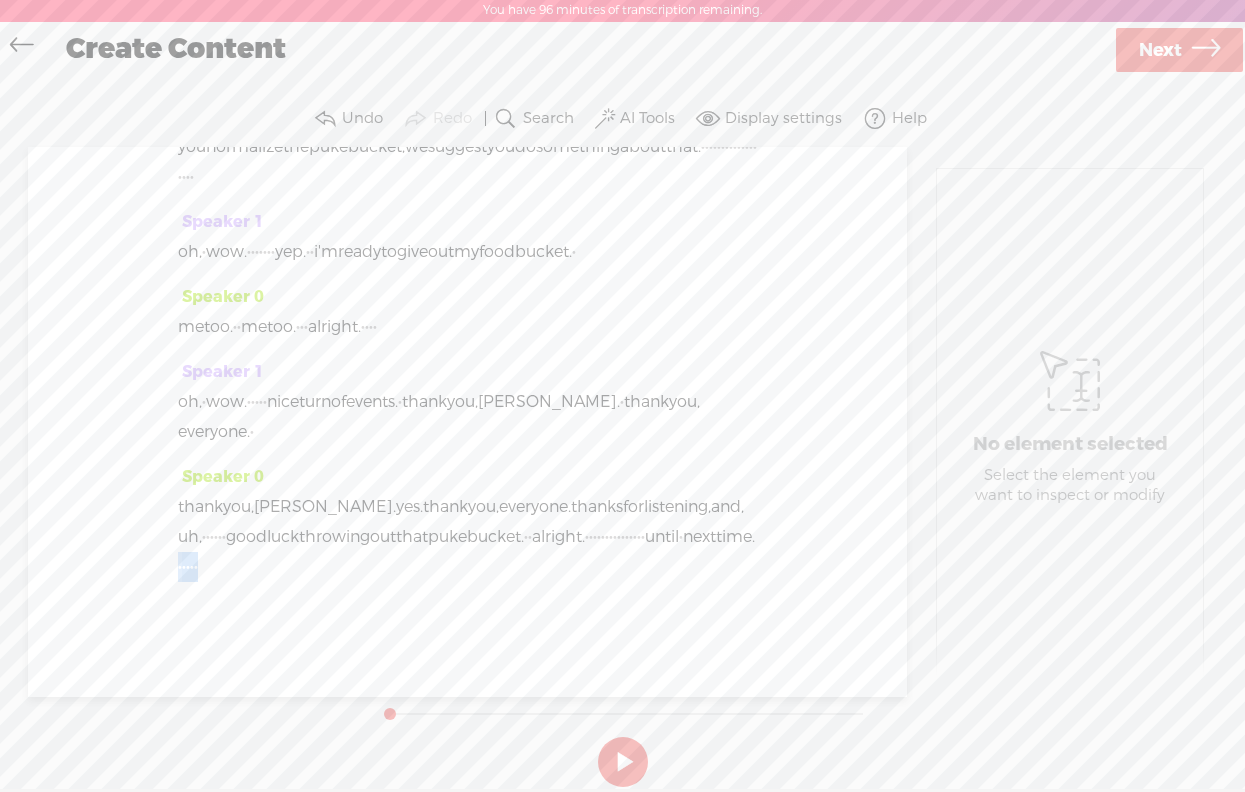 drag, startPoint x: 472, startPoint y: 567, endPoint x: 543, endPoint y: 566, distance: 71.00704 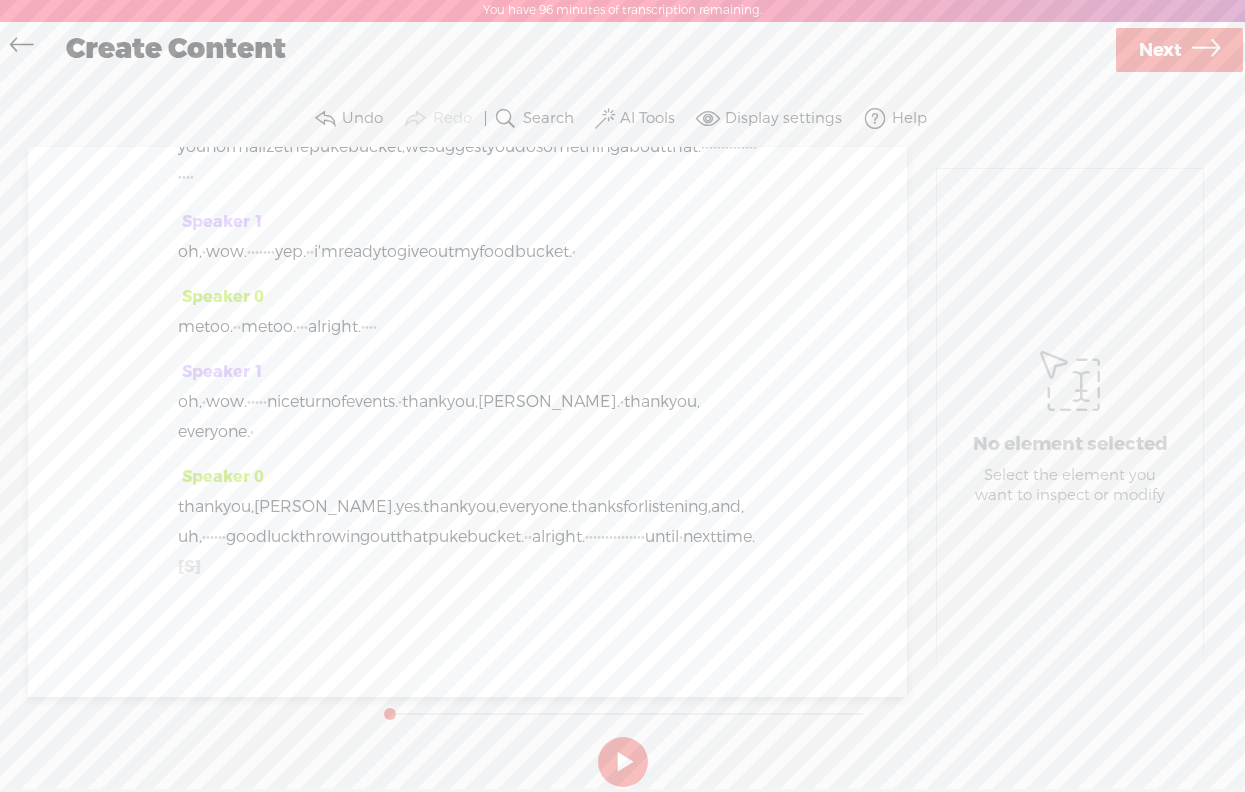 click on "Speaker 0" at bounding box center [221, 476] 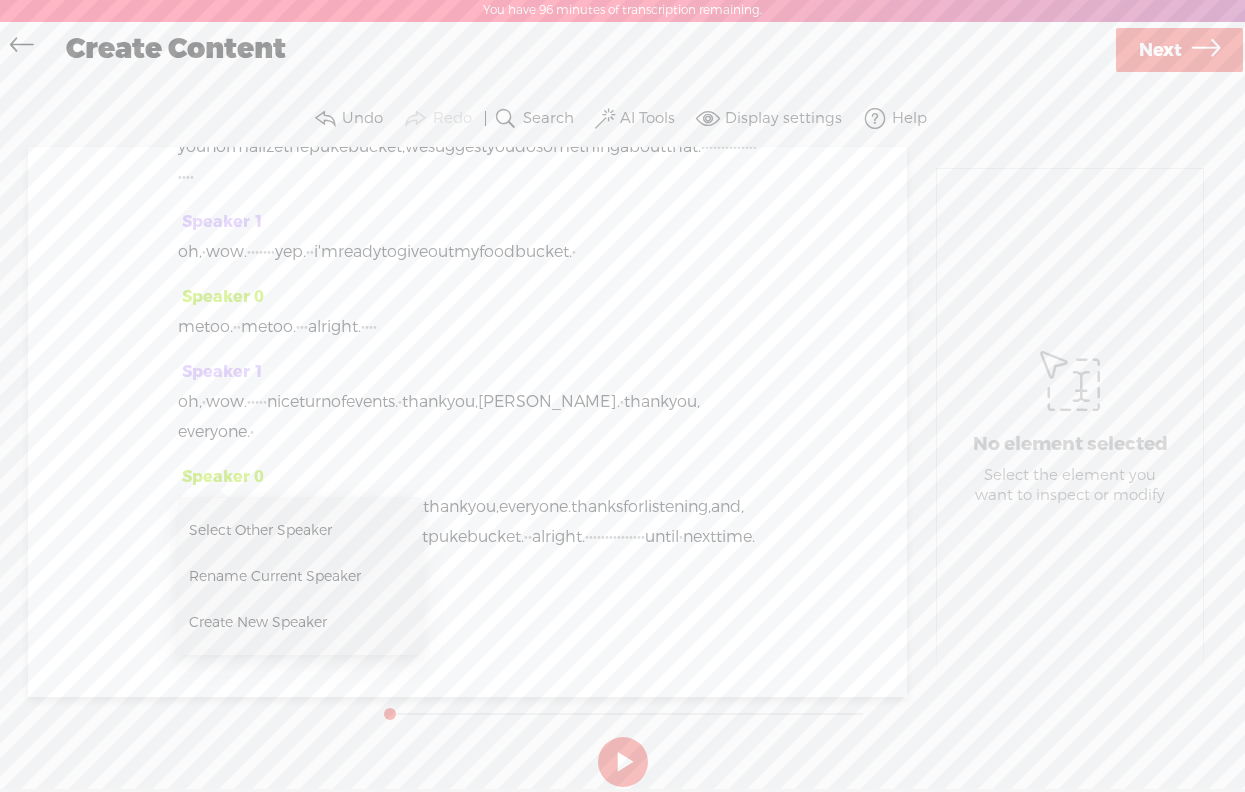 click on "Rename Current Speaker" at bounding box center [295, 576] 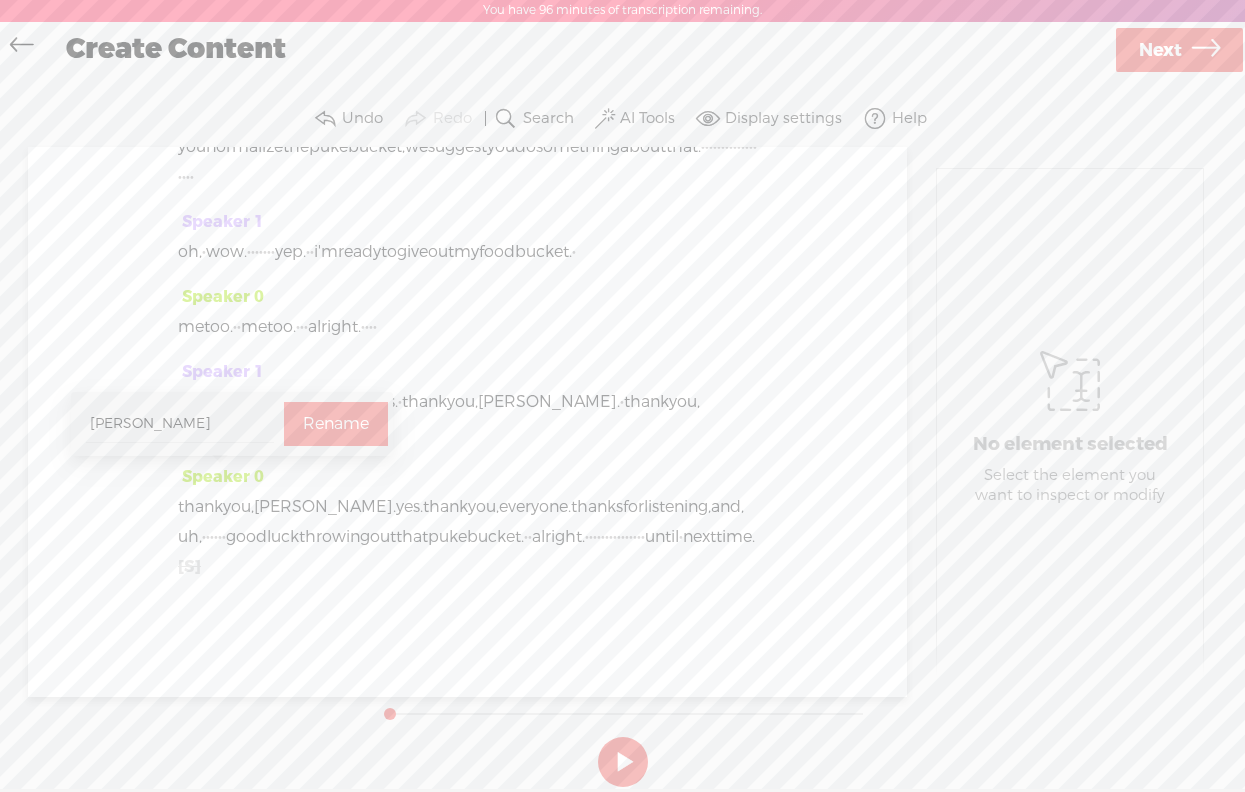 type on "[PERSON_NAME]" 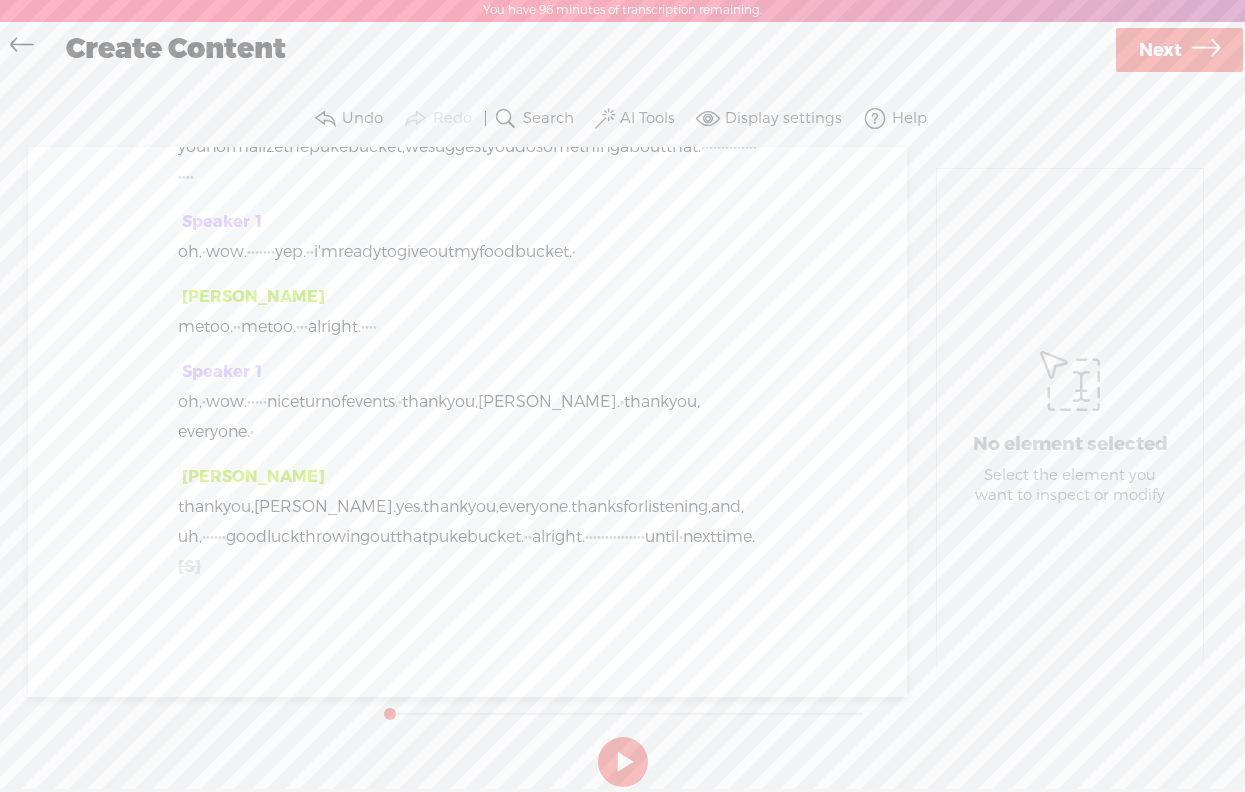 click on "Speaker 1" at bounding box center [221, 371] 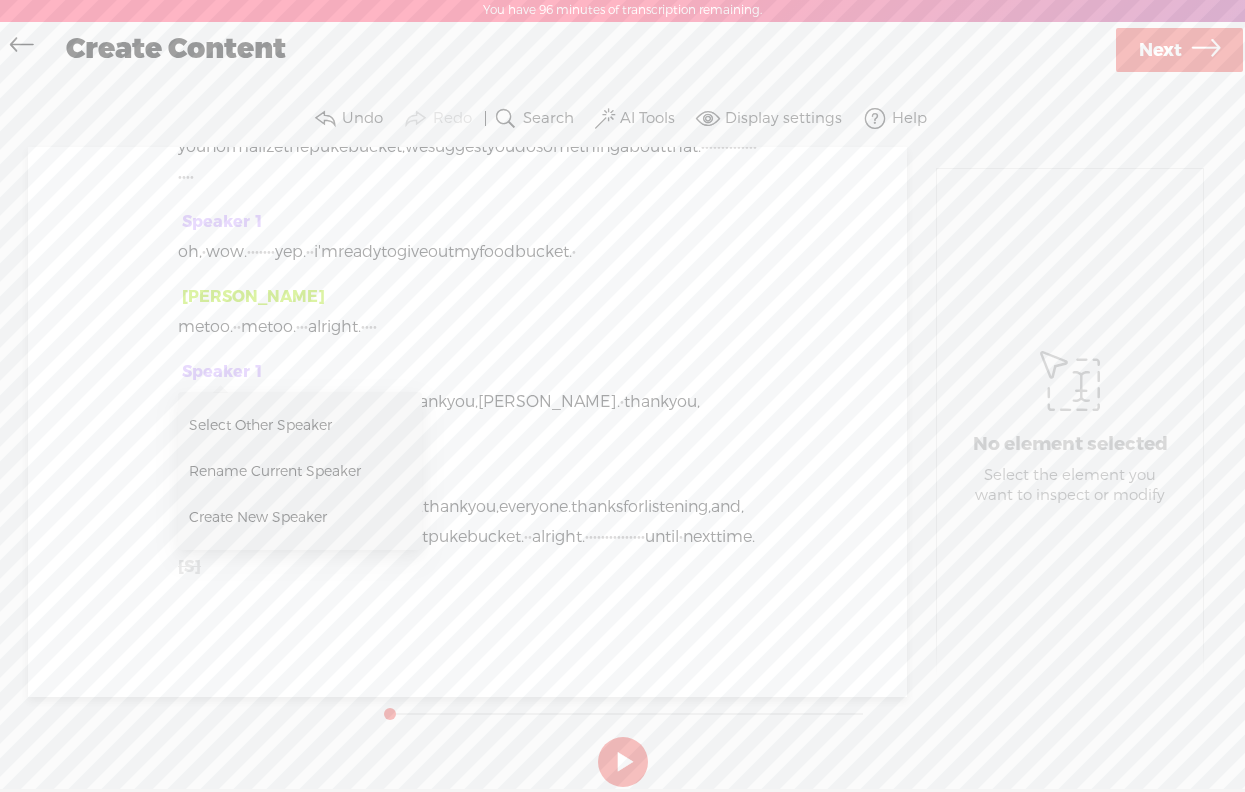 click on "Rename Current Speaker" at bounding box center [295, 471] 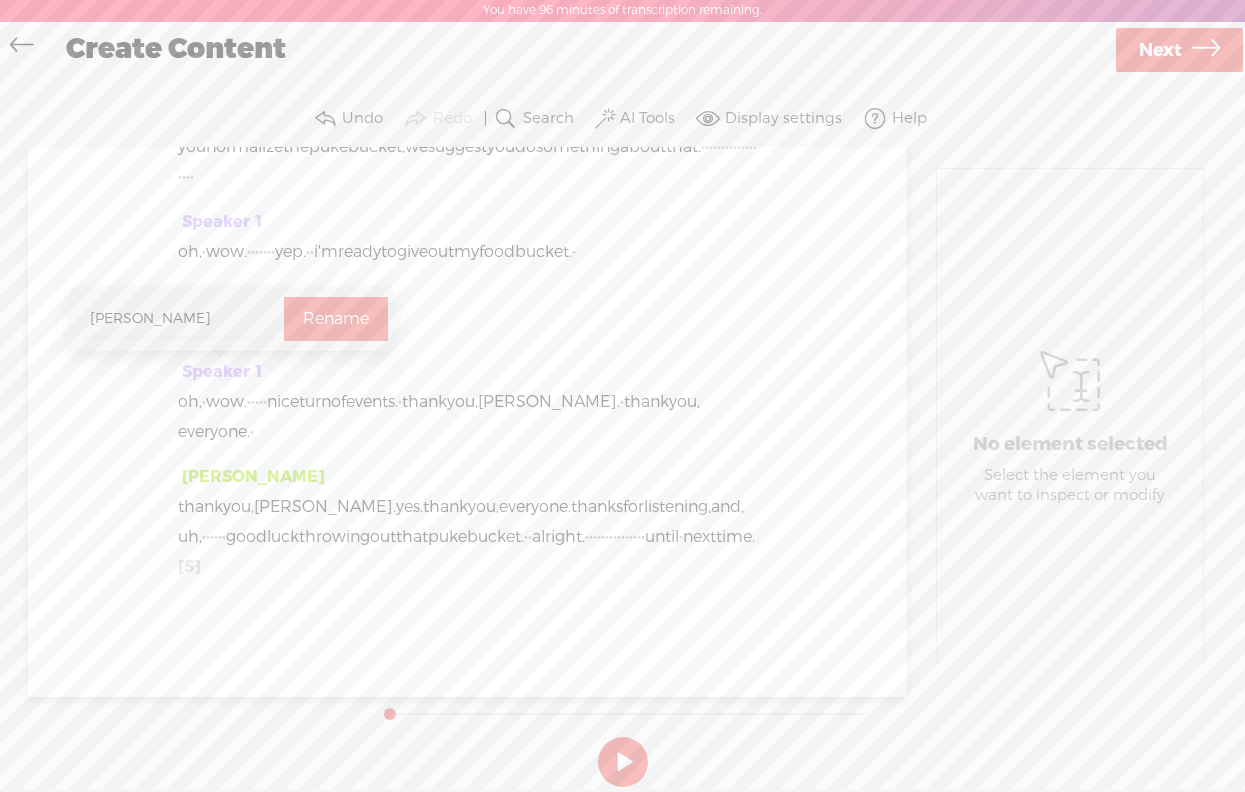 type on "[PERSON_NAME]" 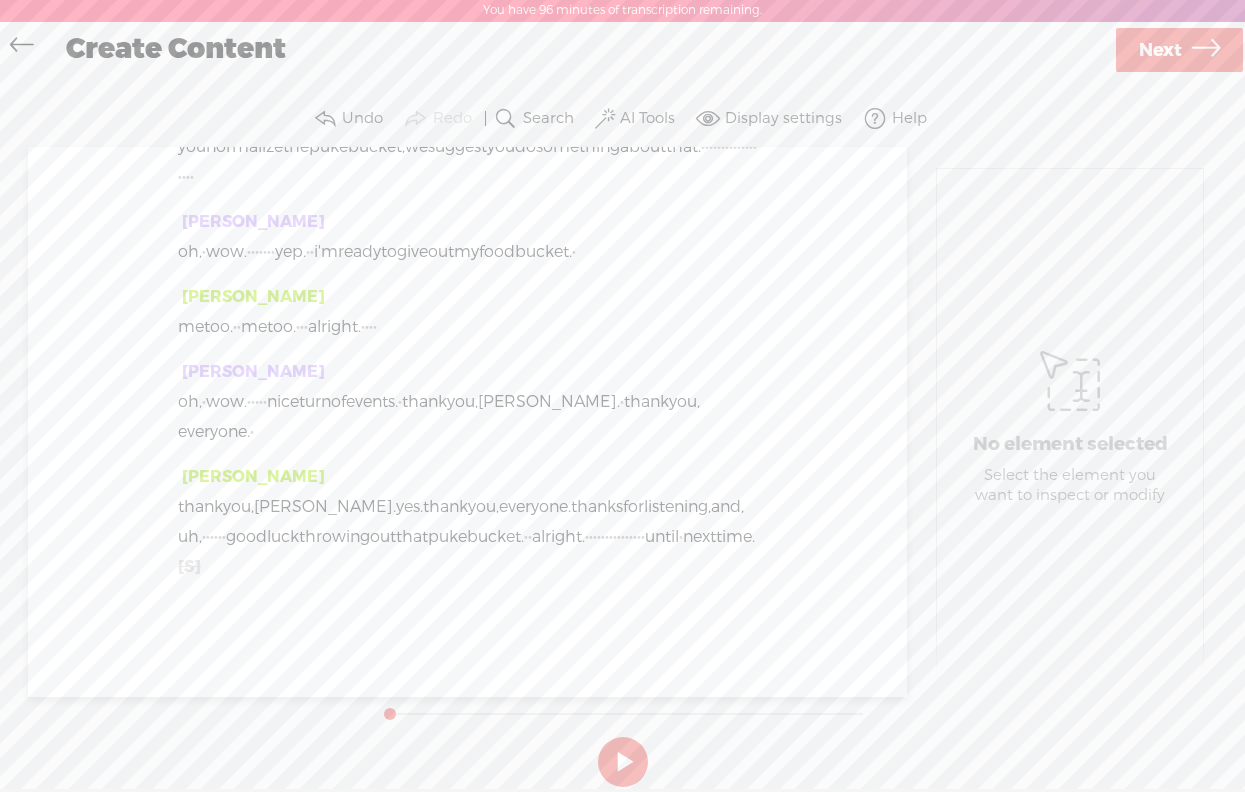 click on "Next" at bounding box center [1160, 50] 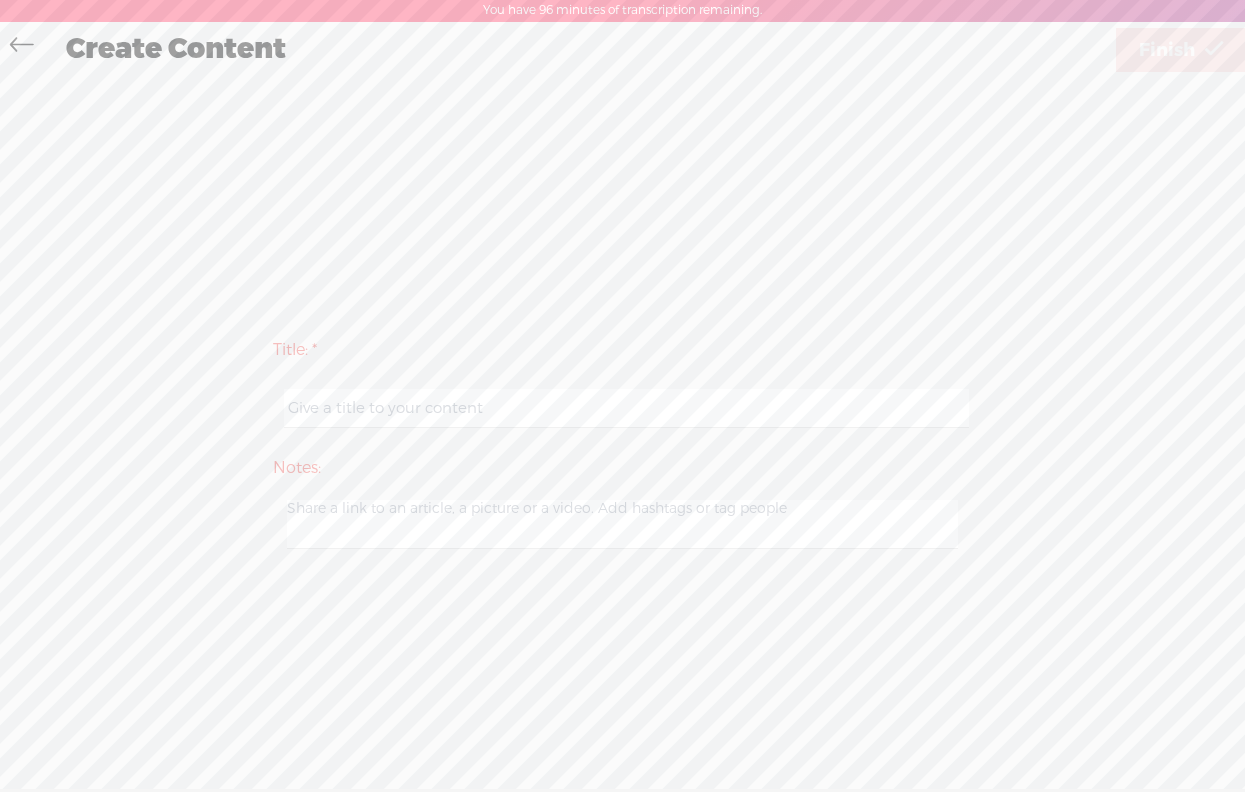 click at bounding box center [626, 408] 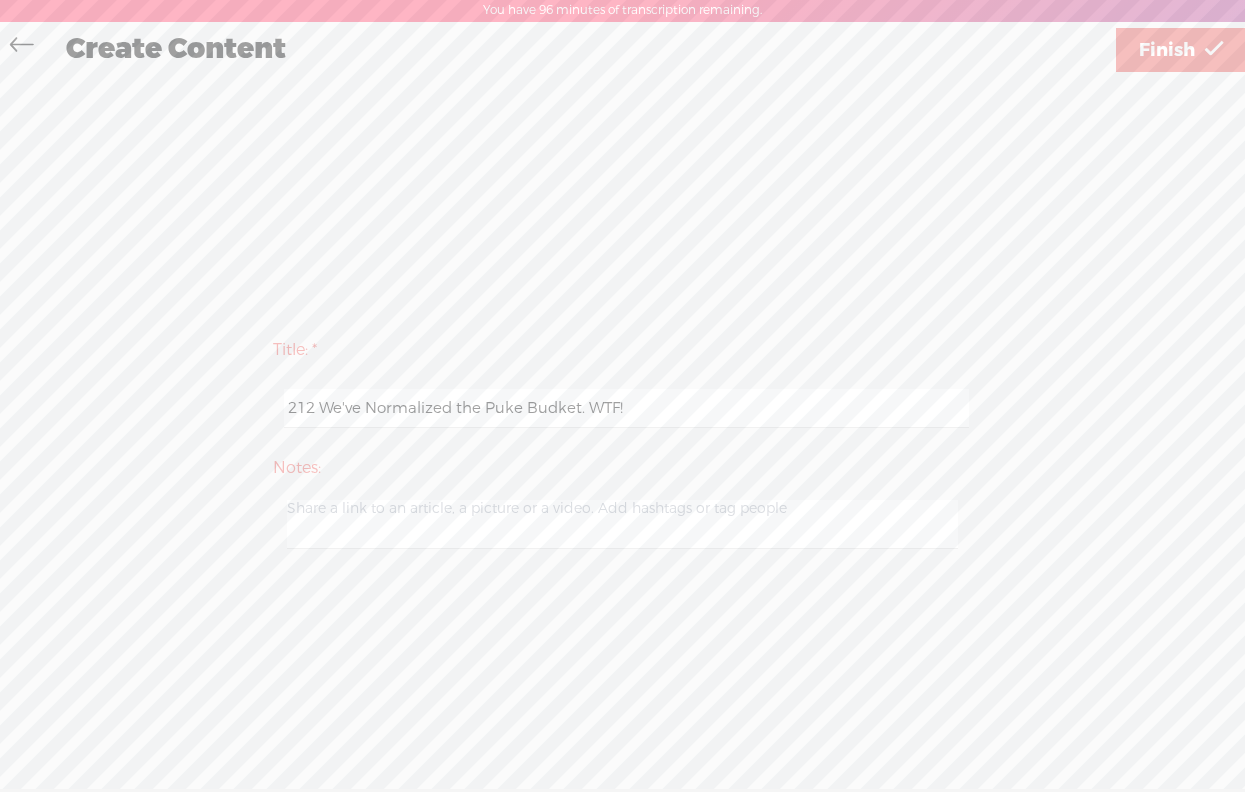 click on "212 We've Normalized the Puke Budket. WTF!" at bounding box center [626, 408] 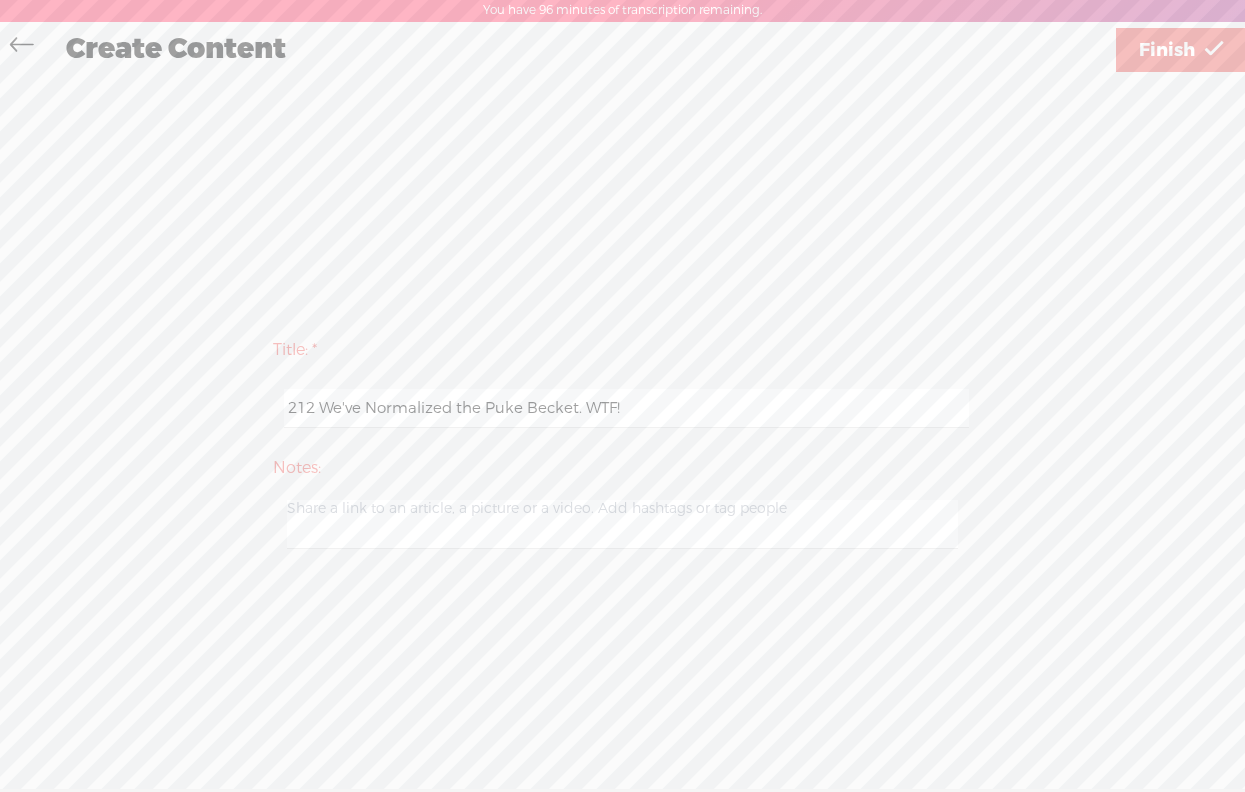 type on "212 We've Normalized the Puke Becket. WTF!" 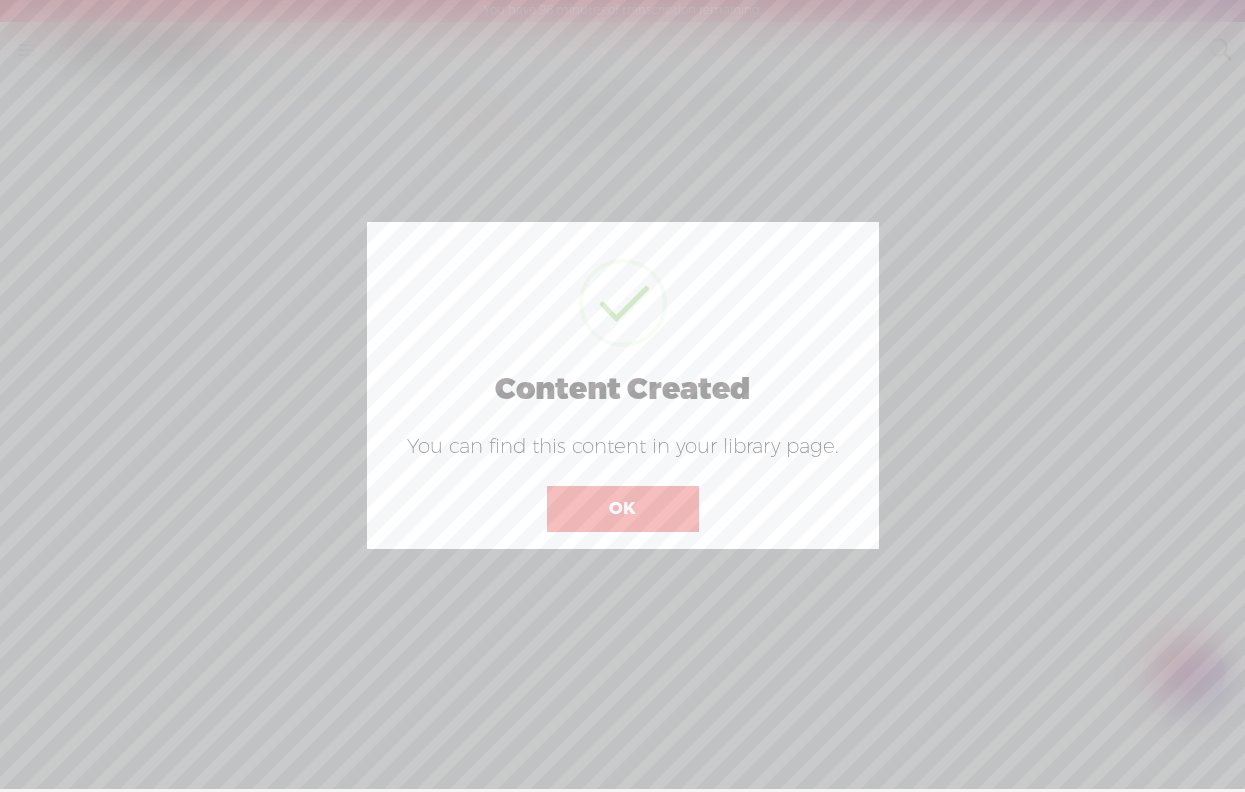 scroll, scrollTop: 0, scrollLeft: 0, axis: both 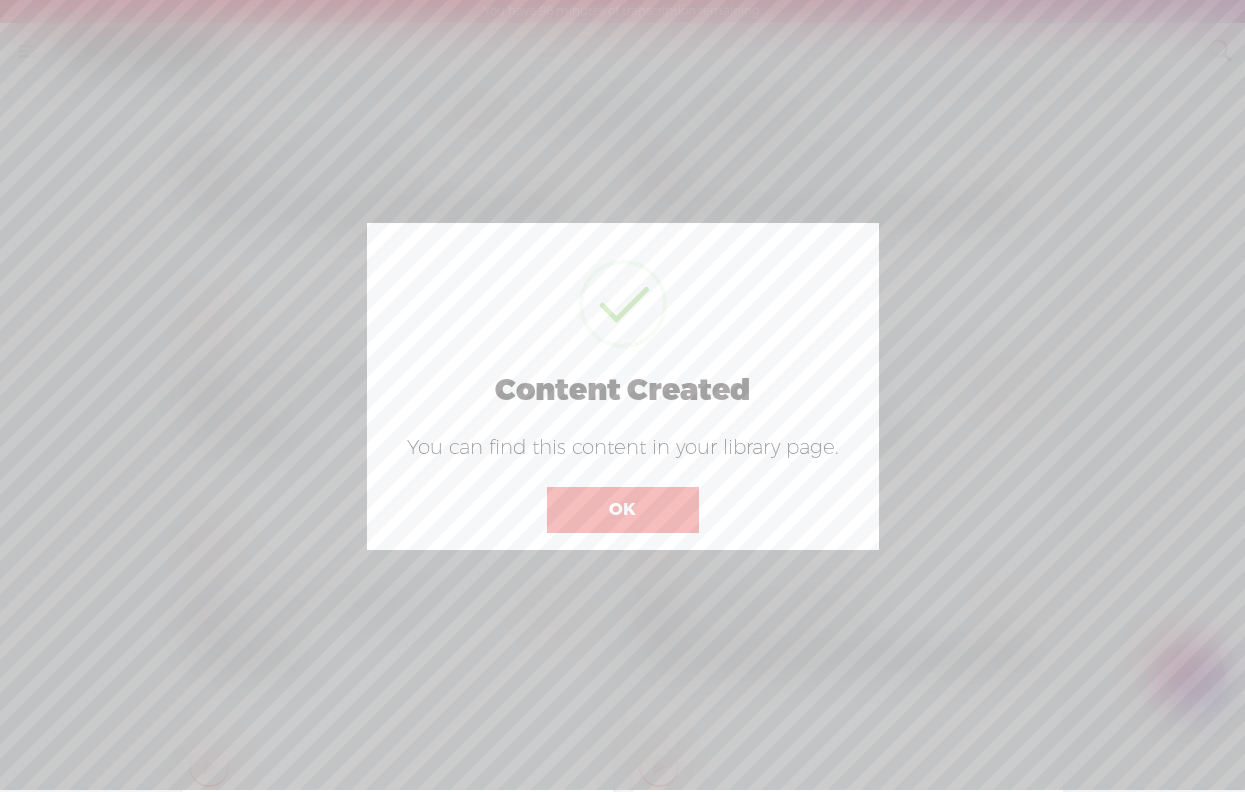 click on "OK" at bounding box center (623, 510) 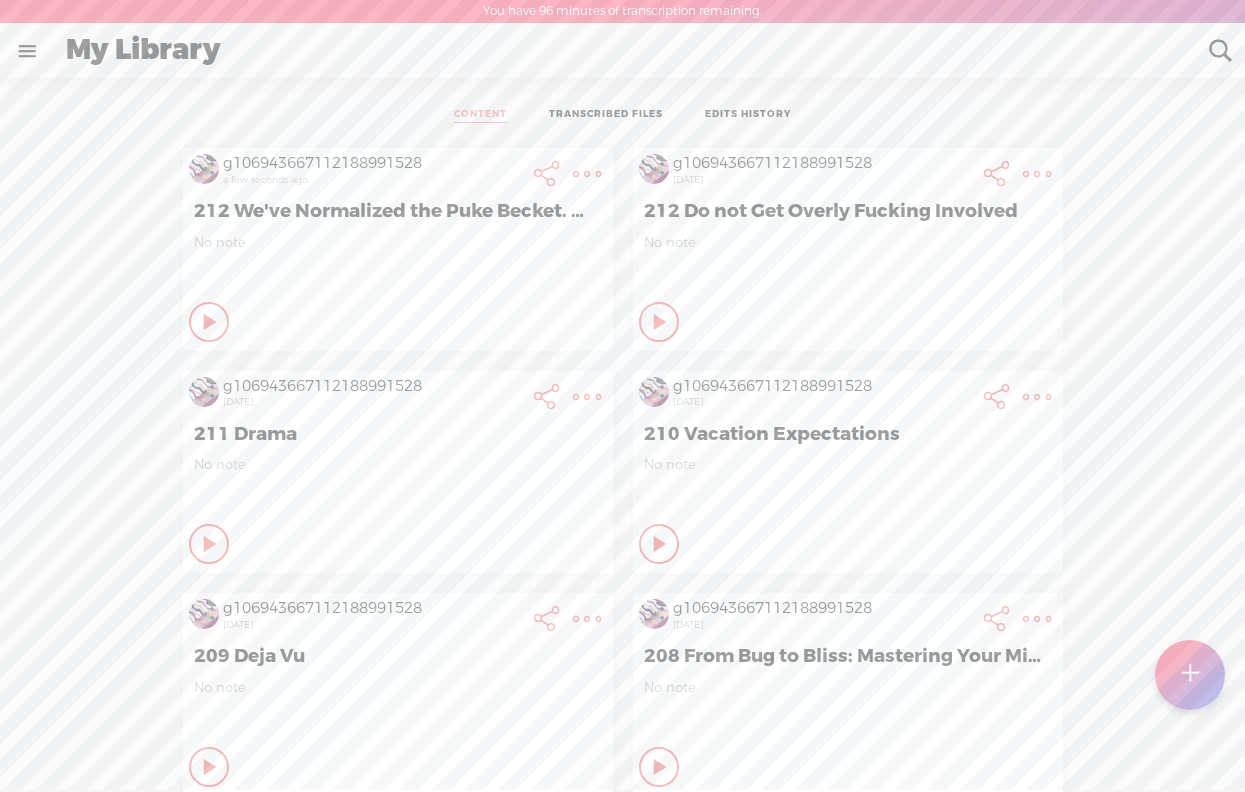 click at bounding box center [587, 174] 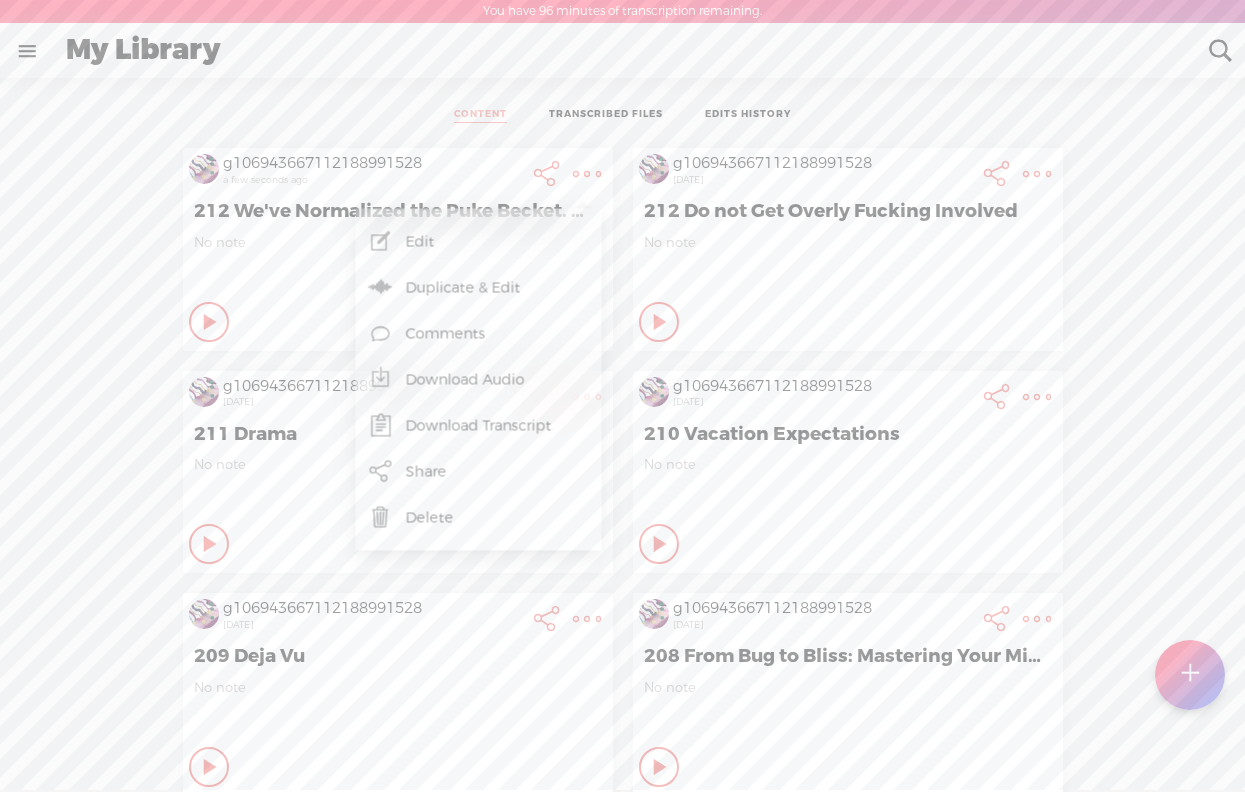 click on "Download Audio" at bounding box center (479, 380) 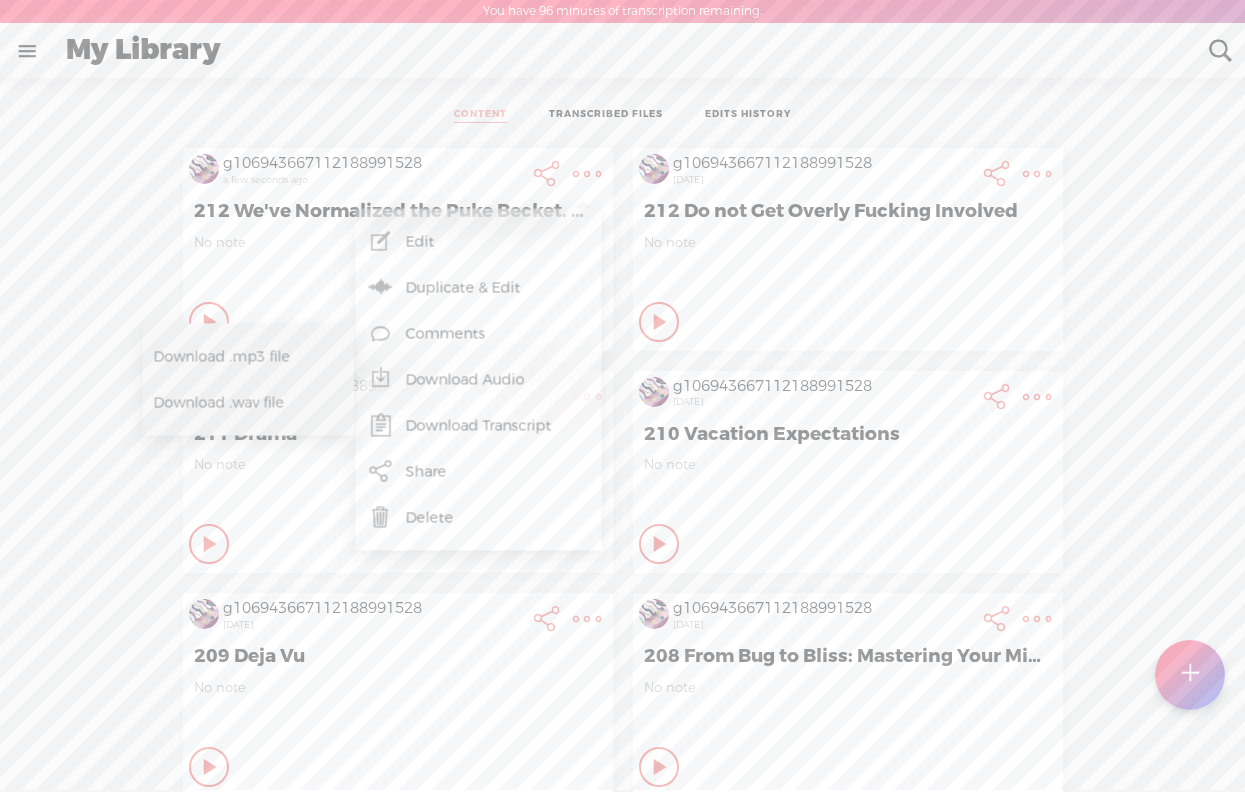 click on "Download .mp3 file" at bounding box center (242, 356) 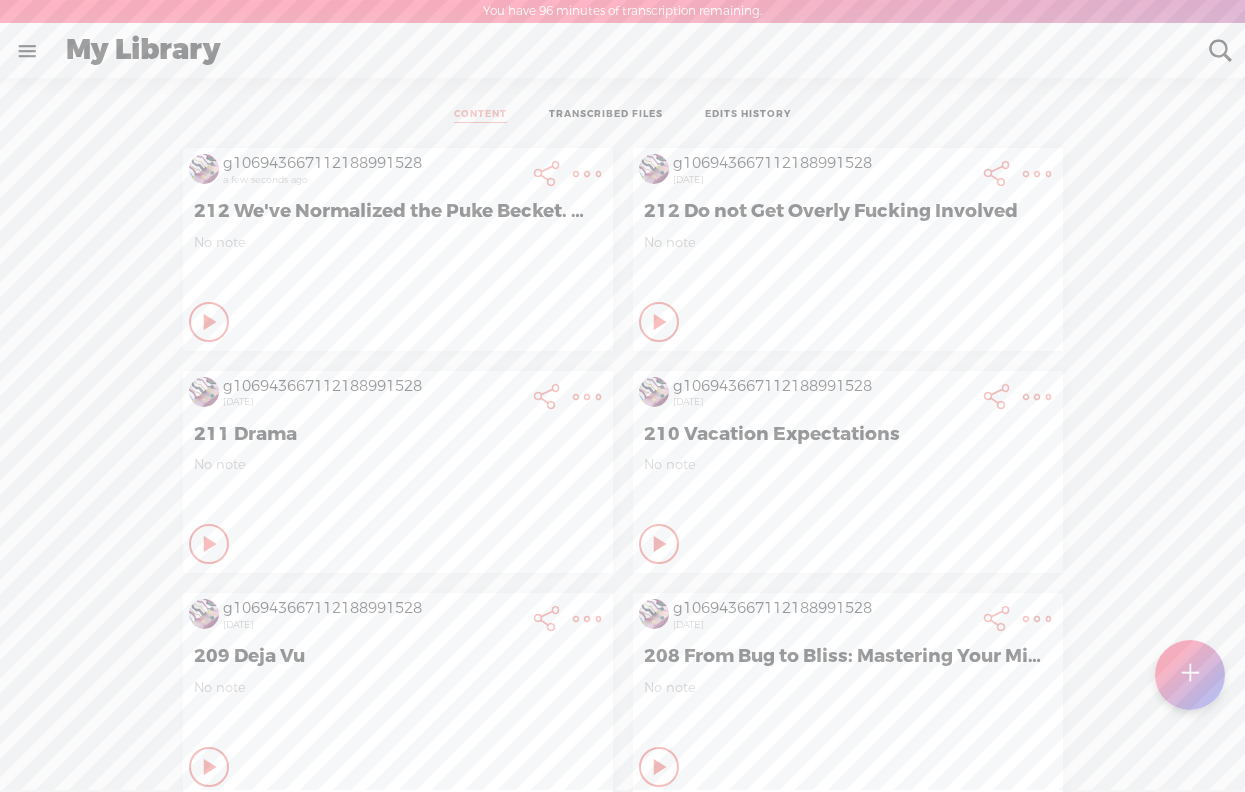 click at bounding box center (587, 174) 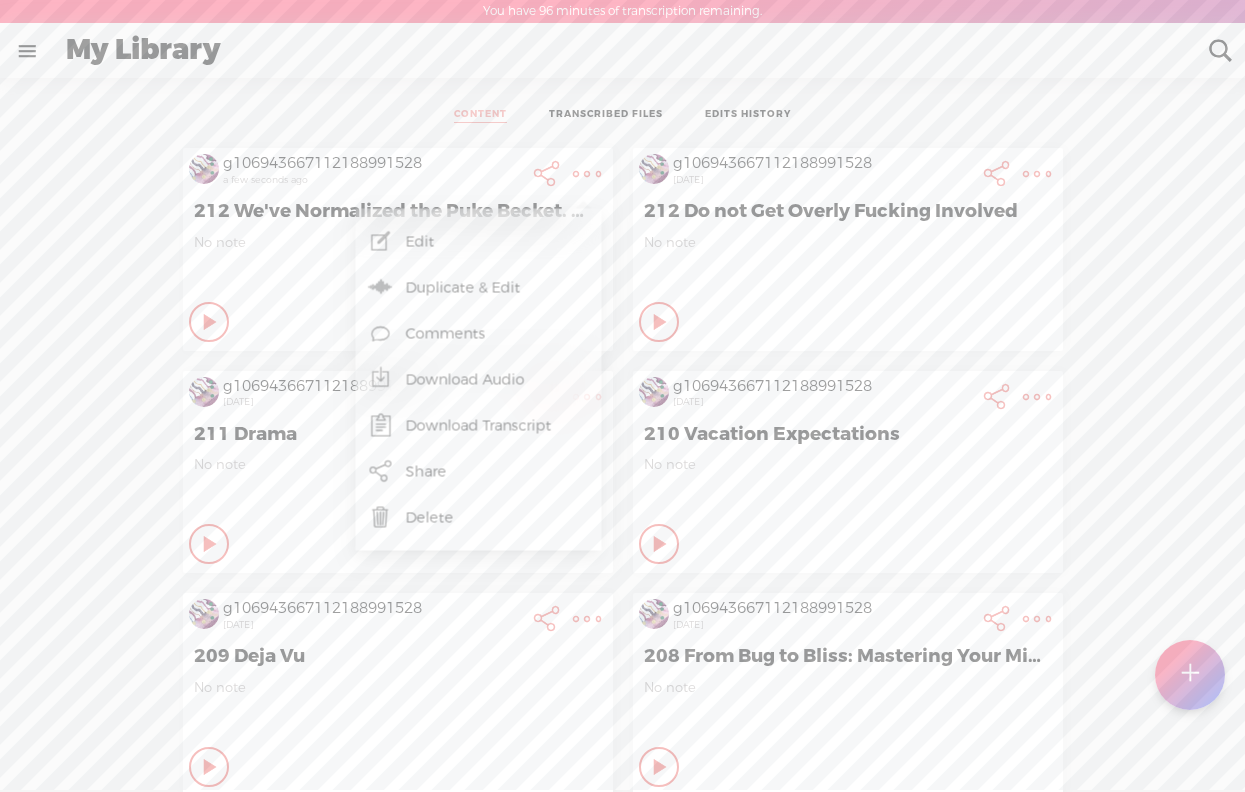 click on "Edit" at bounding box center [479, 242] 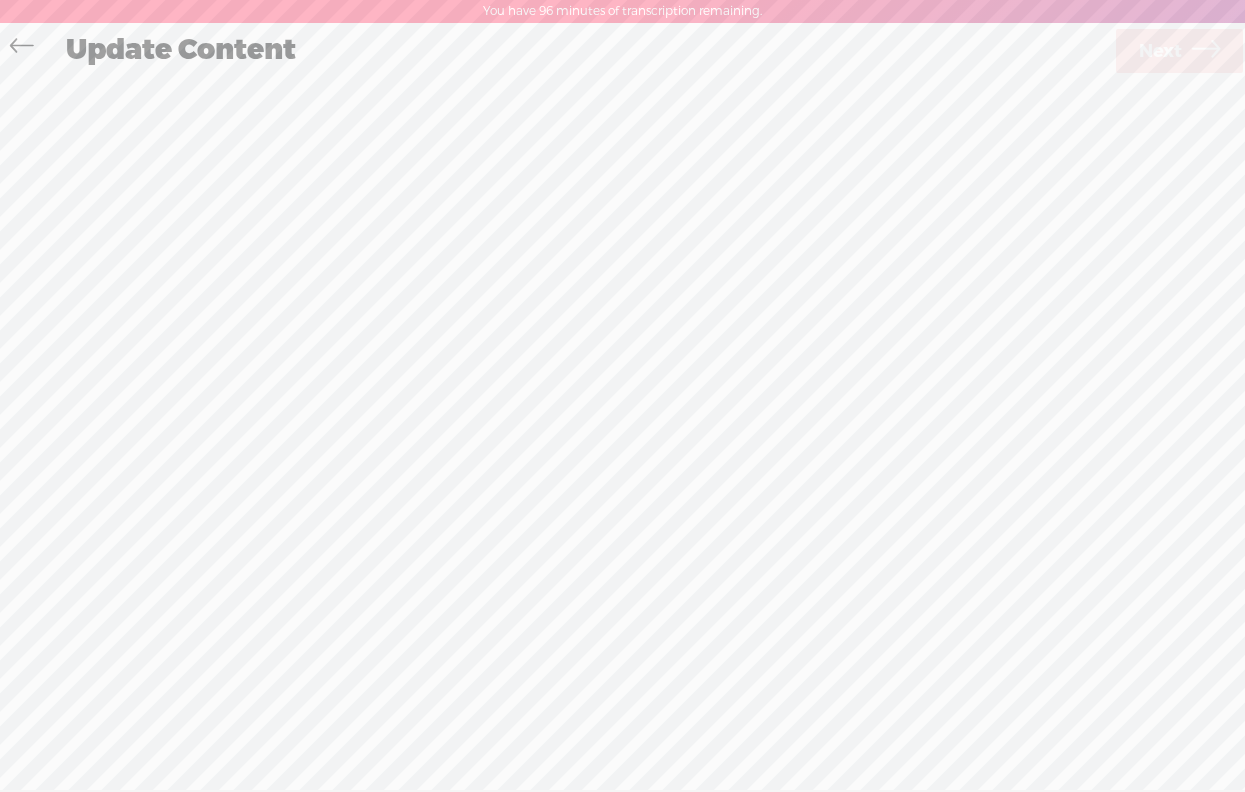 scroll, scrollTop: 1, scrollLeft: 0, axis: vertical 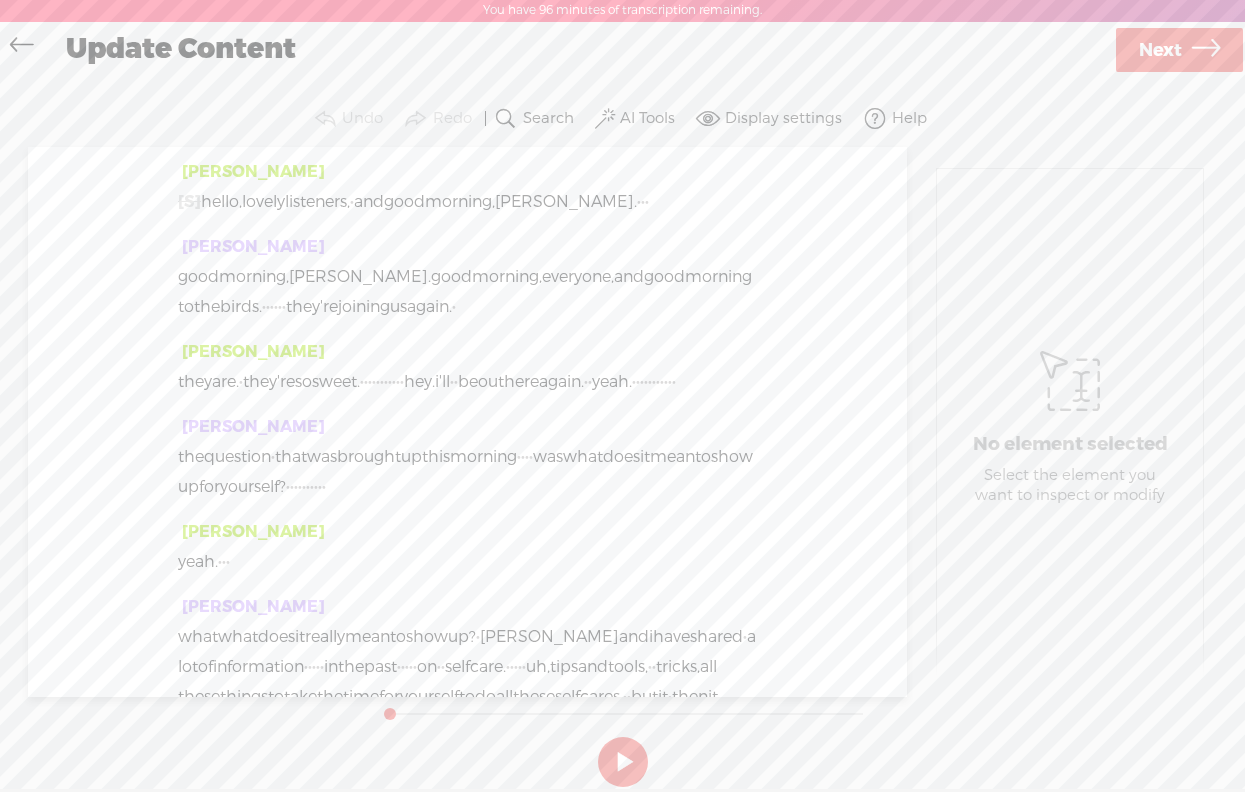 click on "Next" at bounding box center (1160, 50) 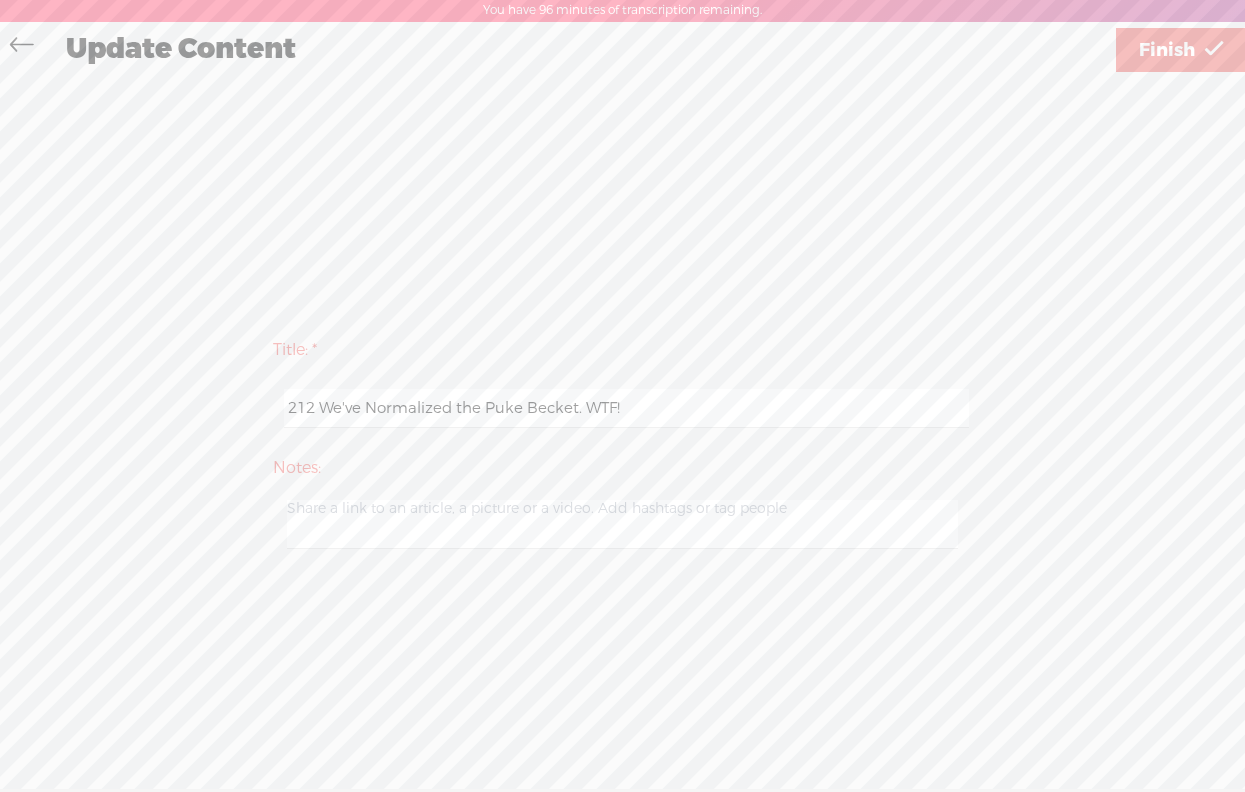 click on "212 We've Normalized the Puke Becket. WTF!" at bounding box center (626, 408) 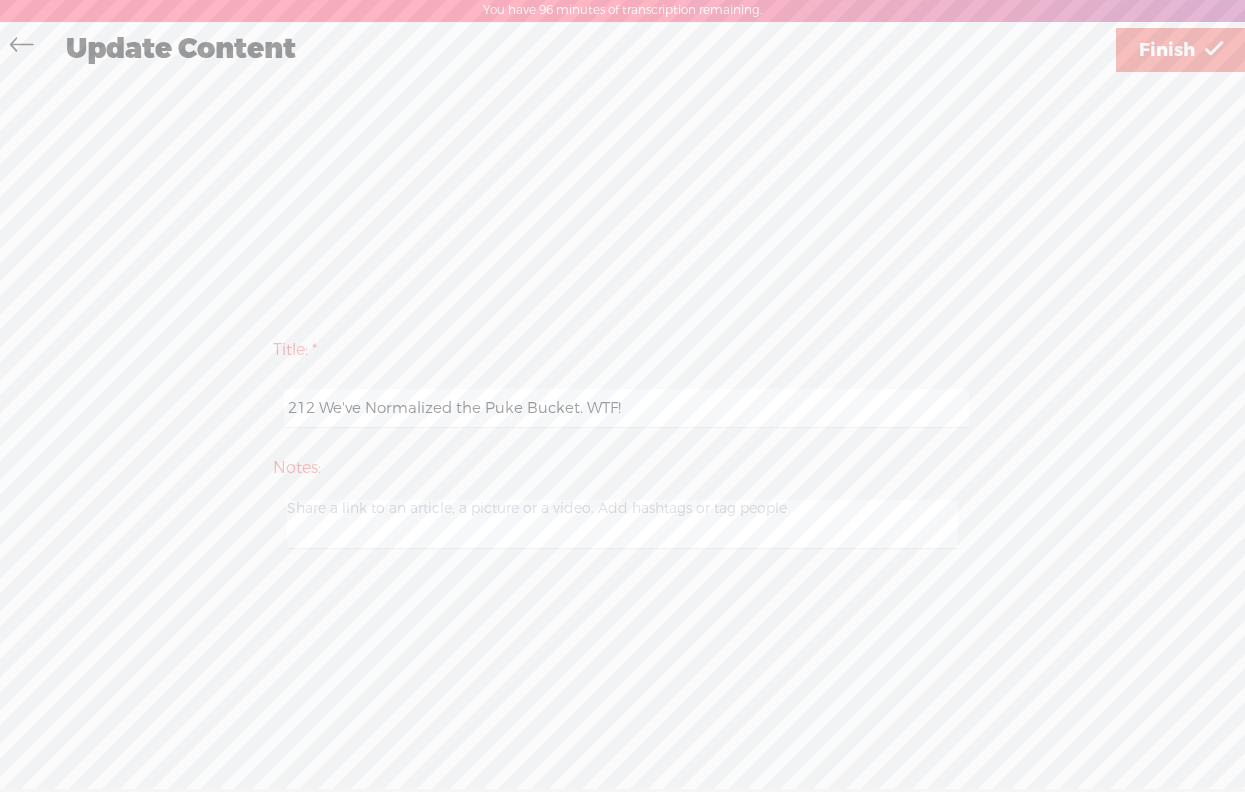 drag, startPoint x: 639, startPoint y: 410, endPoint x: 324, endPoint y: 409, distance: 315.0016 